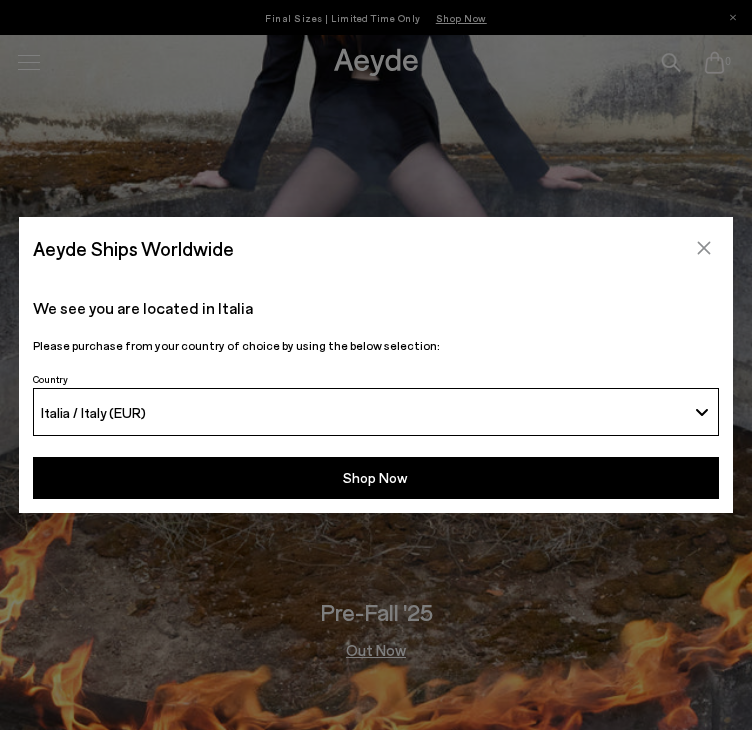 scroll, scrollTop: 0, scrollLeft: 0, axis: both 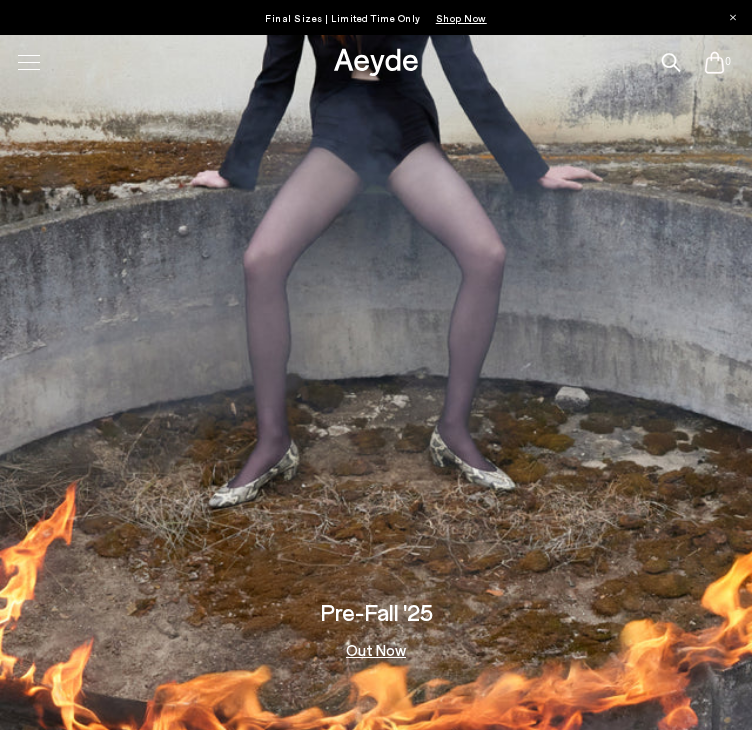 click on "0" at bounding box center [0, 0] 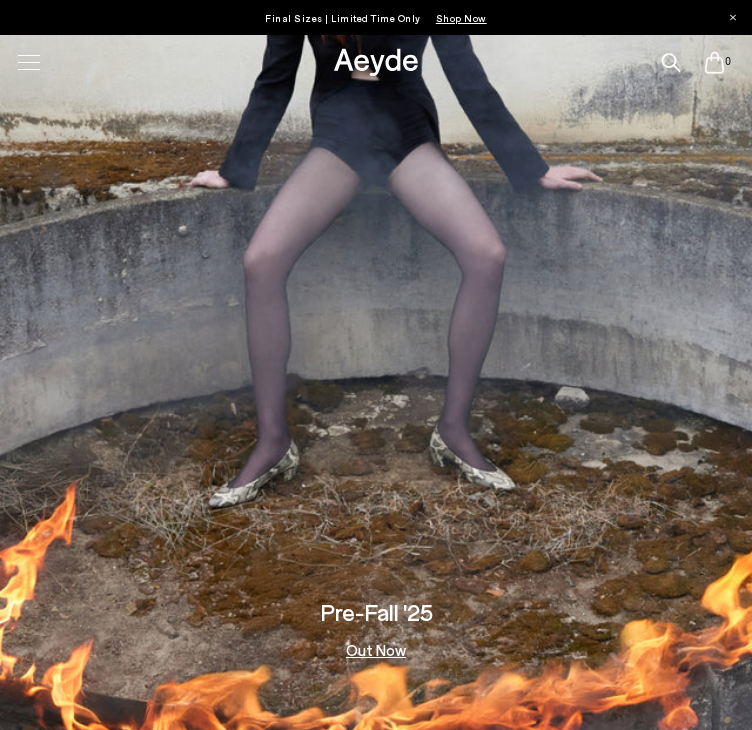 click 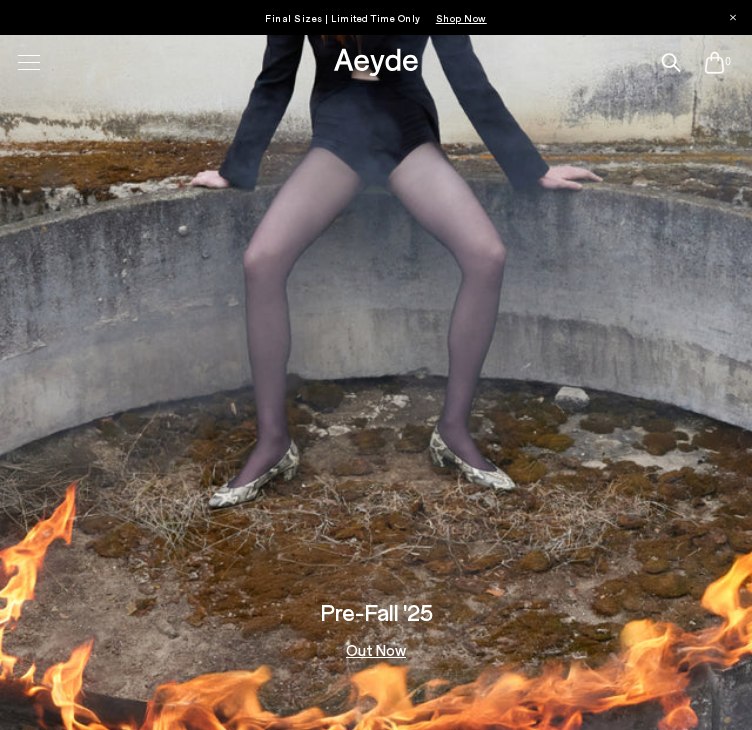 click on "0" at bounding box center (0, 0) 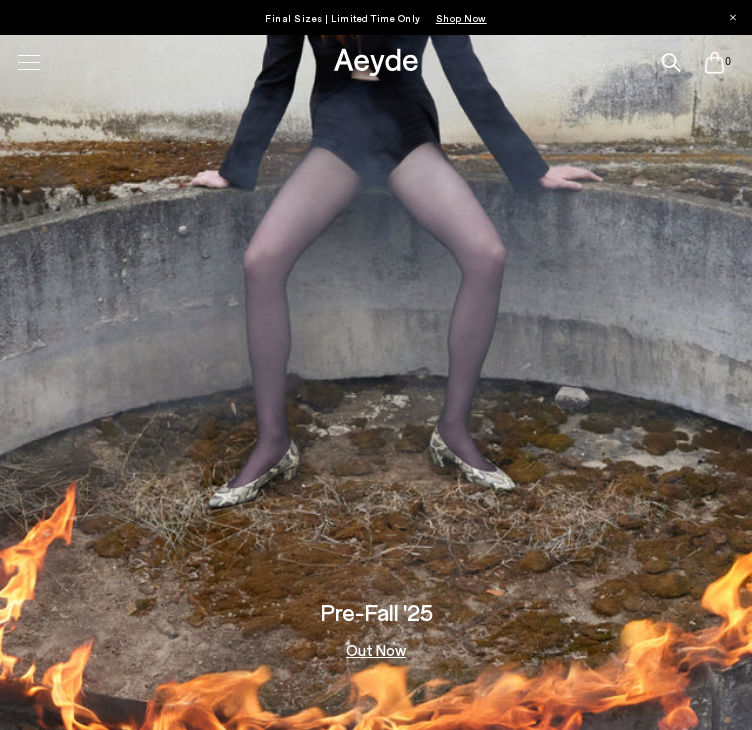 paste on "**********" 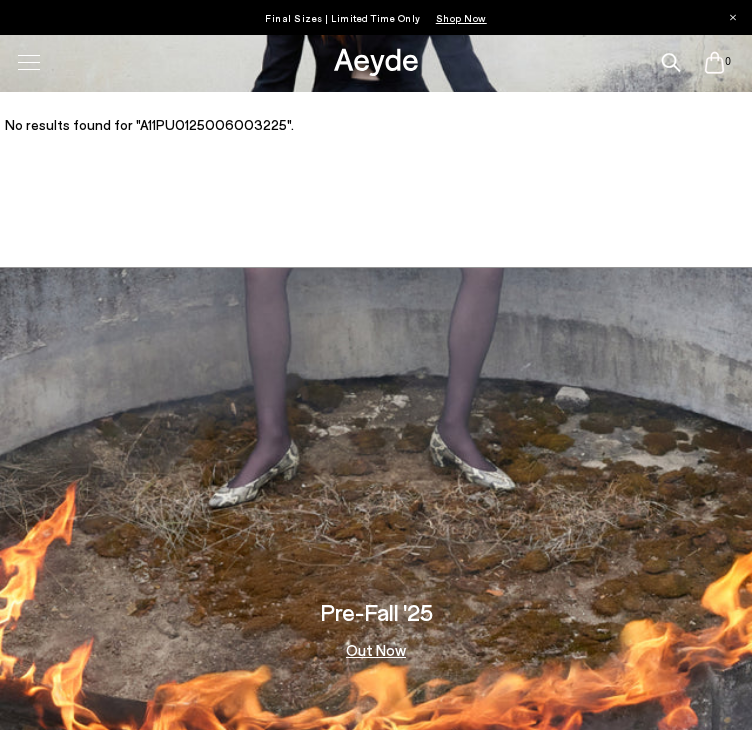 type on "**********" 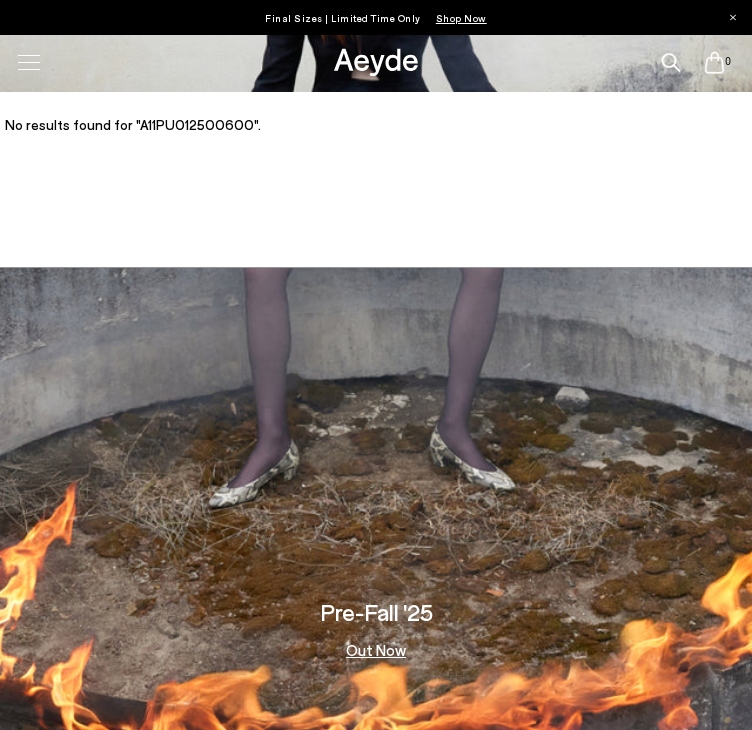 drag, startPoint x: 738, startPoint y: 116, endPoint x: 720, endPoint y: 113, distance: 18.248287 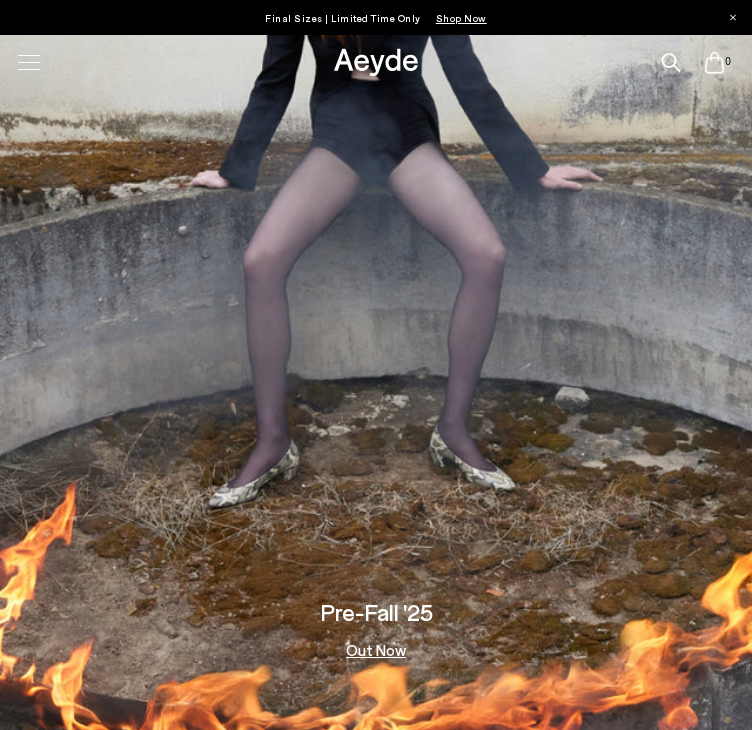 click 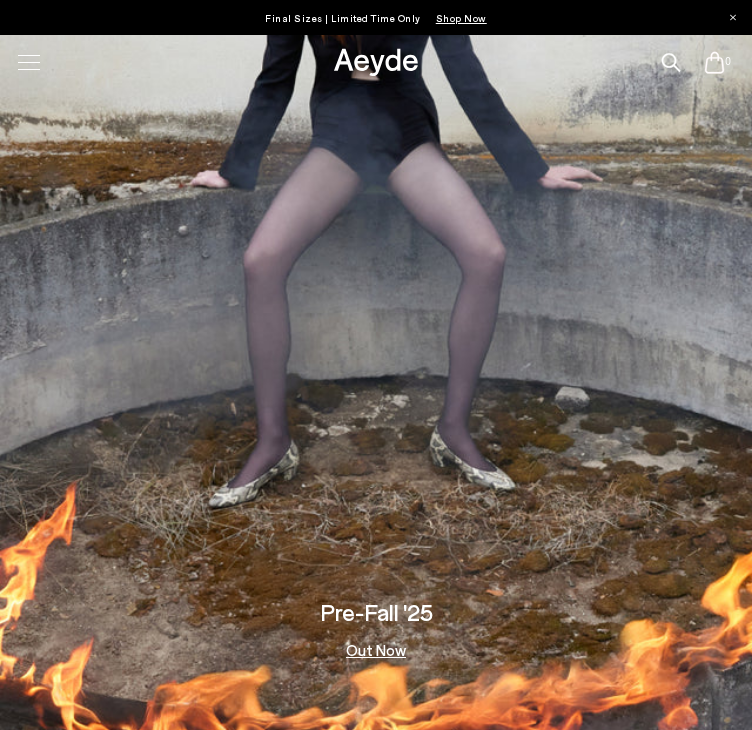 click 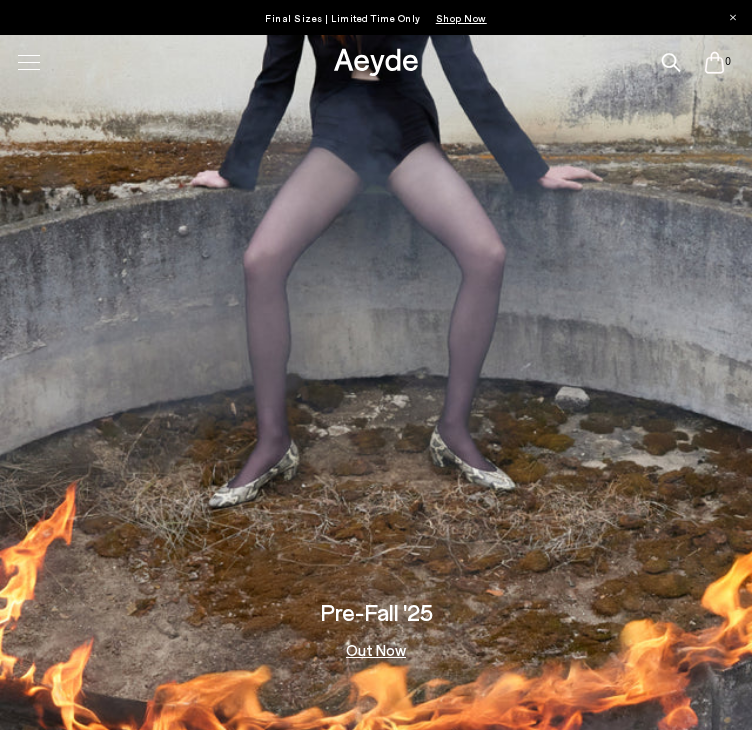 paste on "**********" 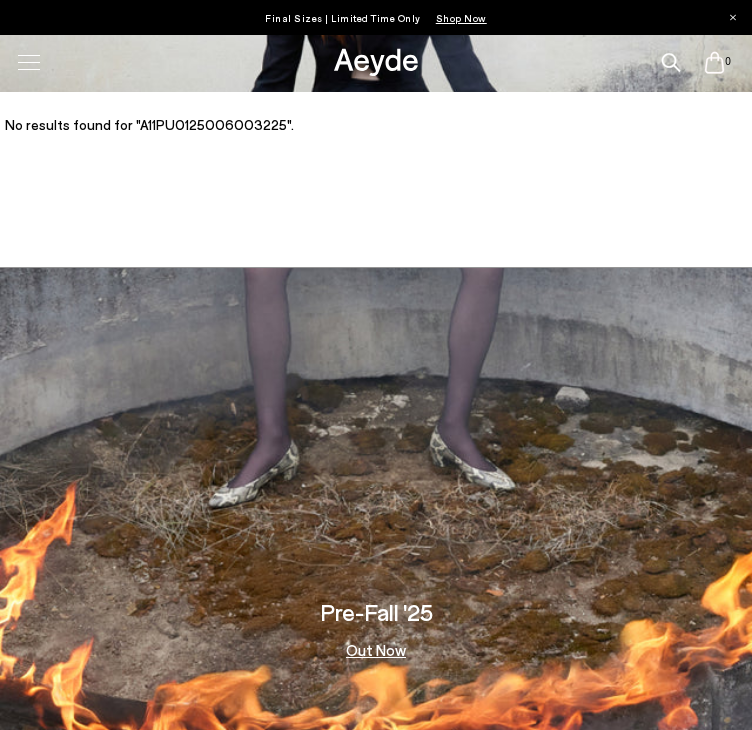 click on "**********" at bounding box center [0, 0] 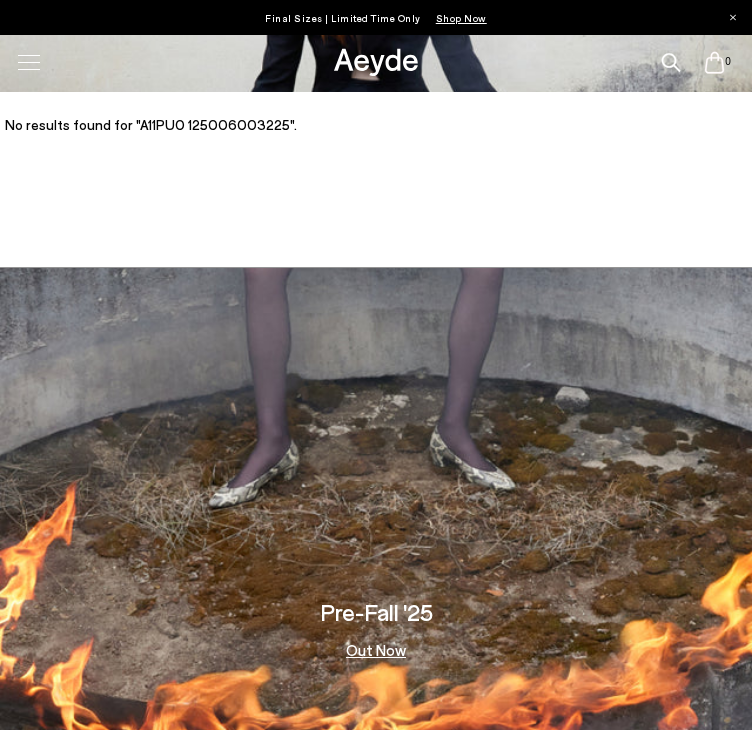 click on "**********" at bounding box center (0, 0) 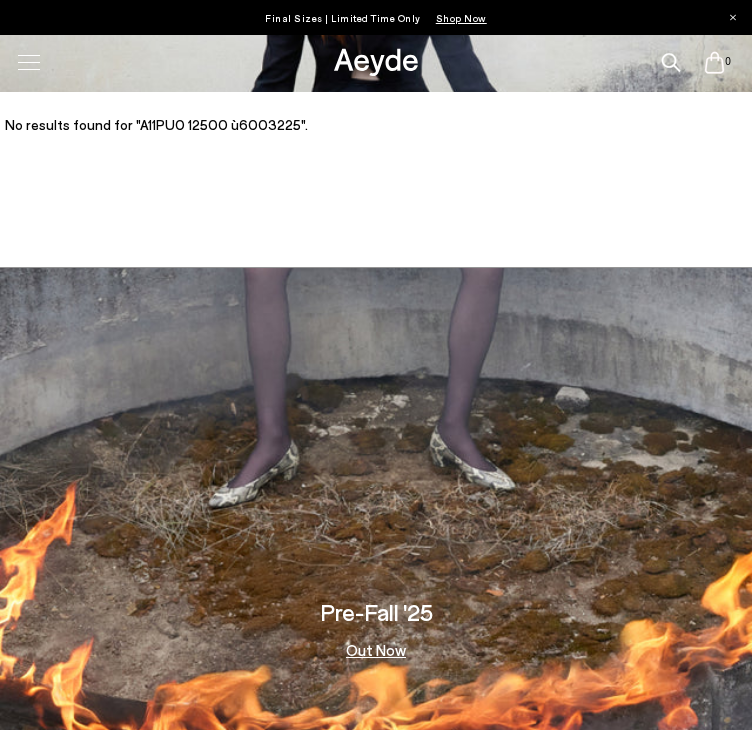 type on "**********" 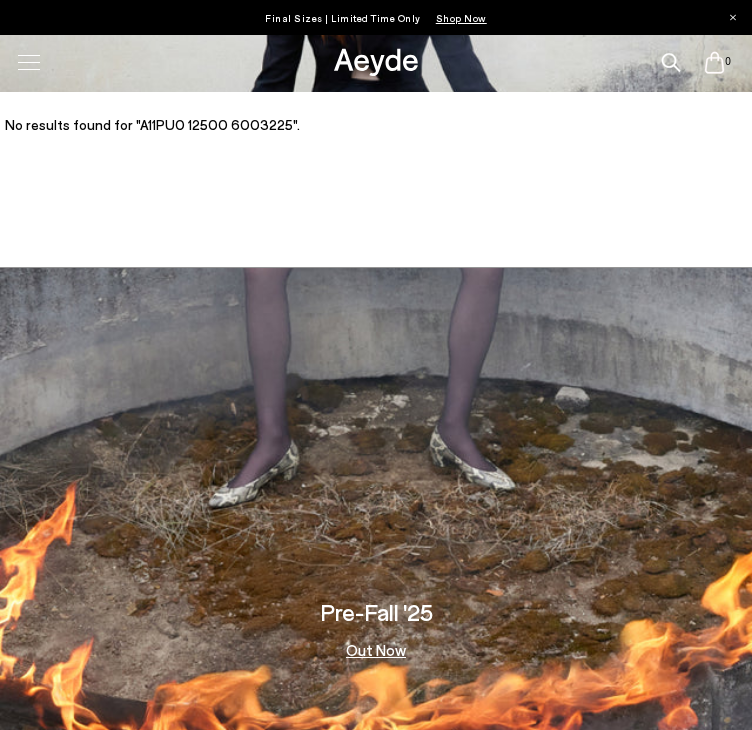 click on "0" at bounding box center [0, 0] 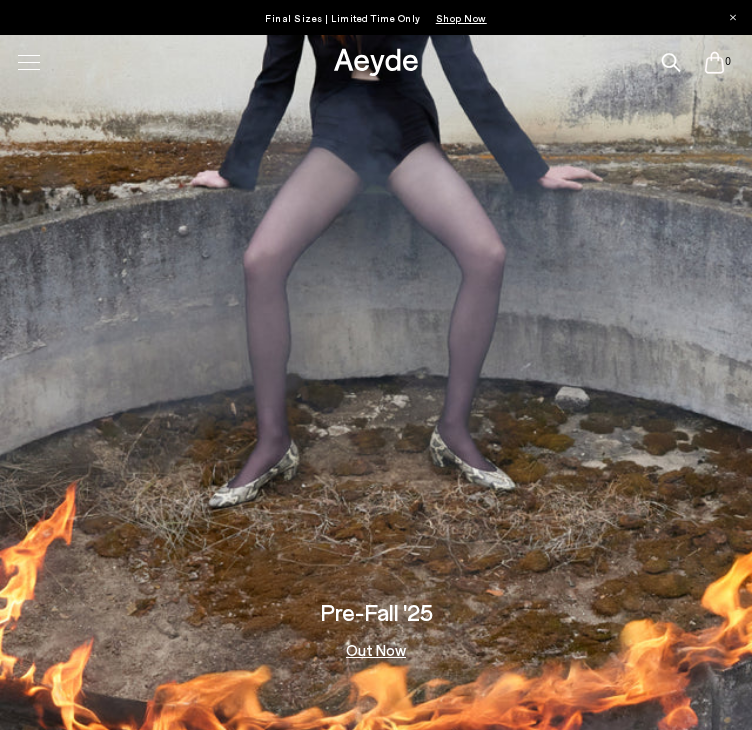 click 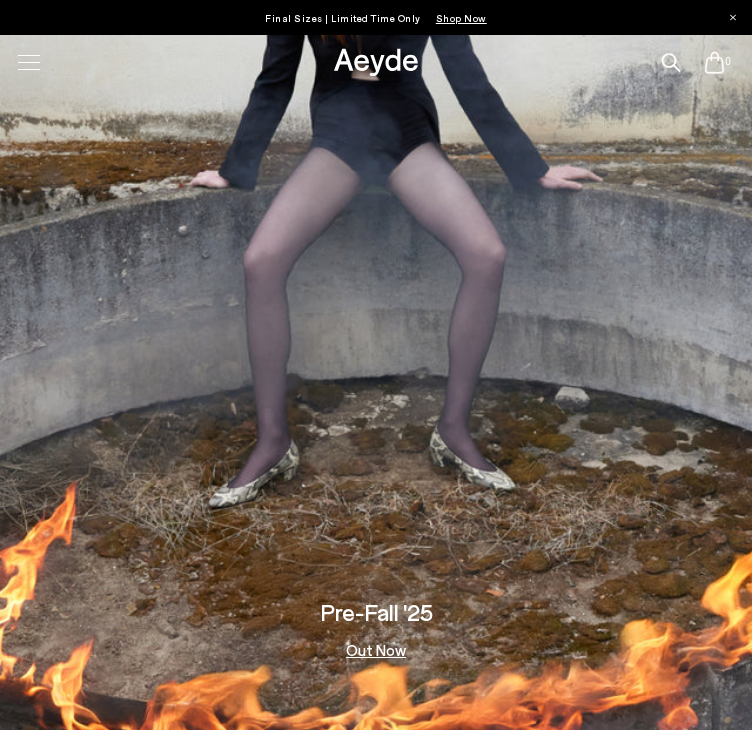 click 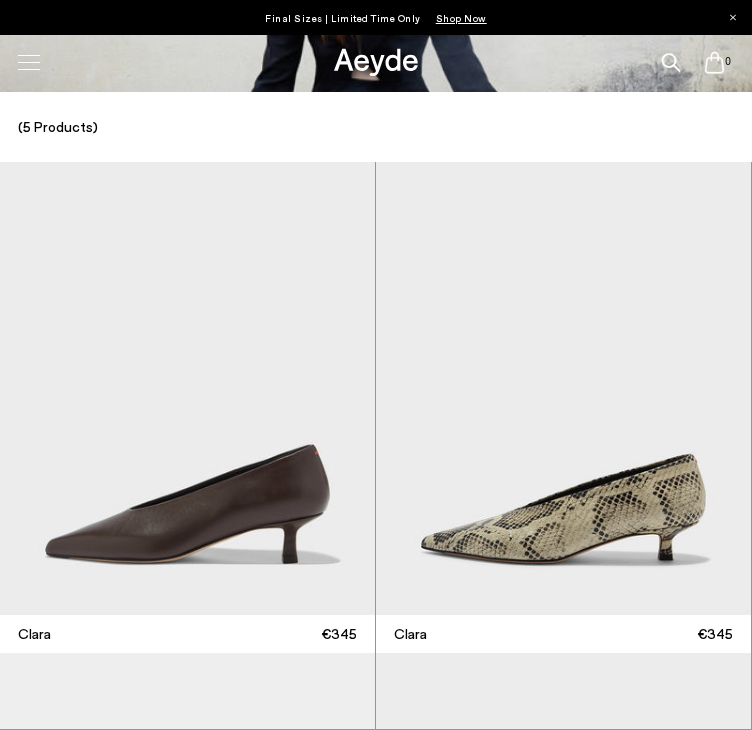 type on "**********" 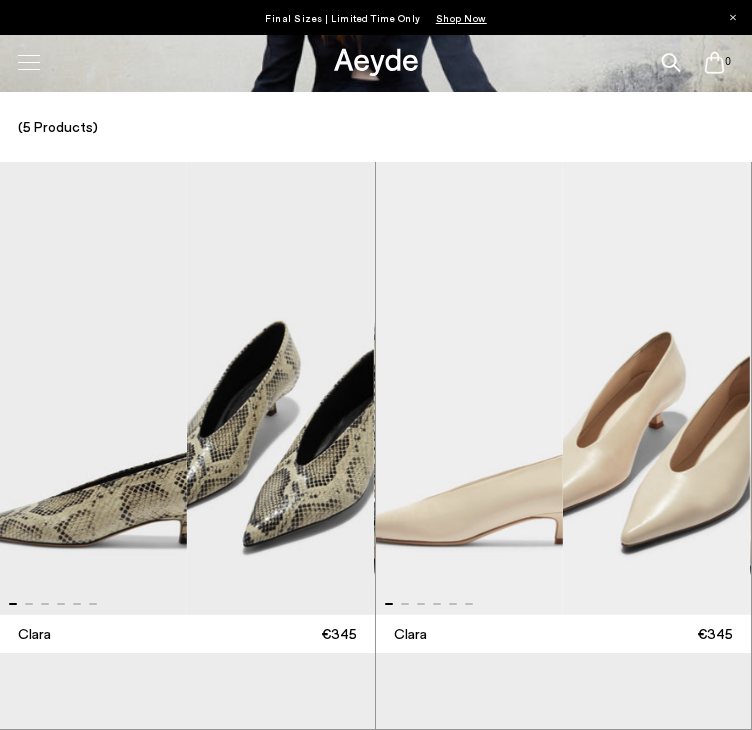 click at bounding box center (93, 1370) 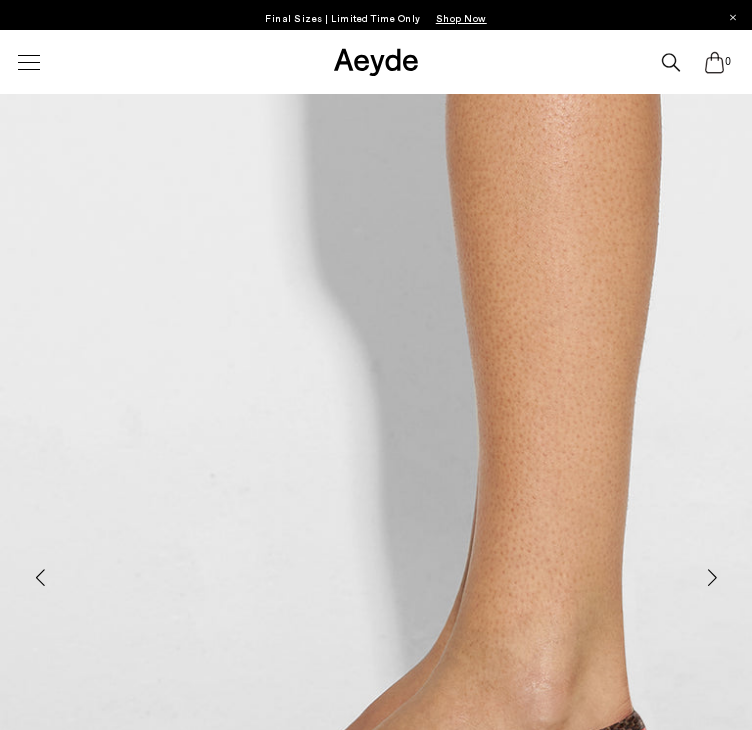 scroll, scrollTop: 100, scrollLeft: 0, axis: vertical 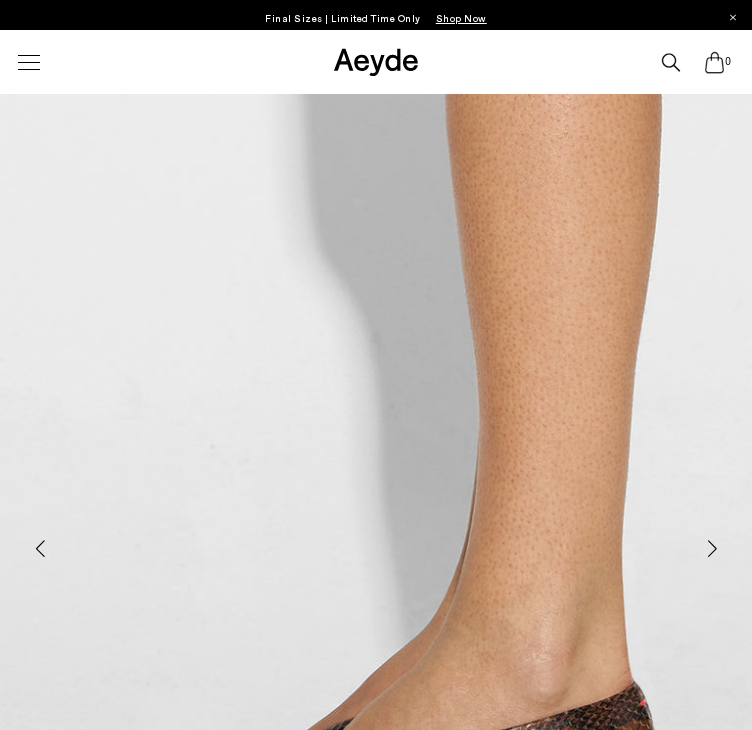 click on "Product Composition" at bounding box center [376, 1460] 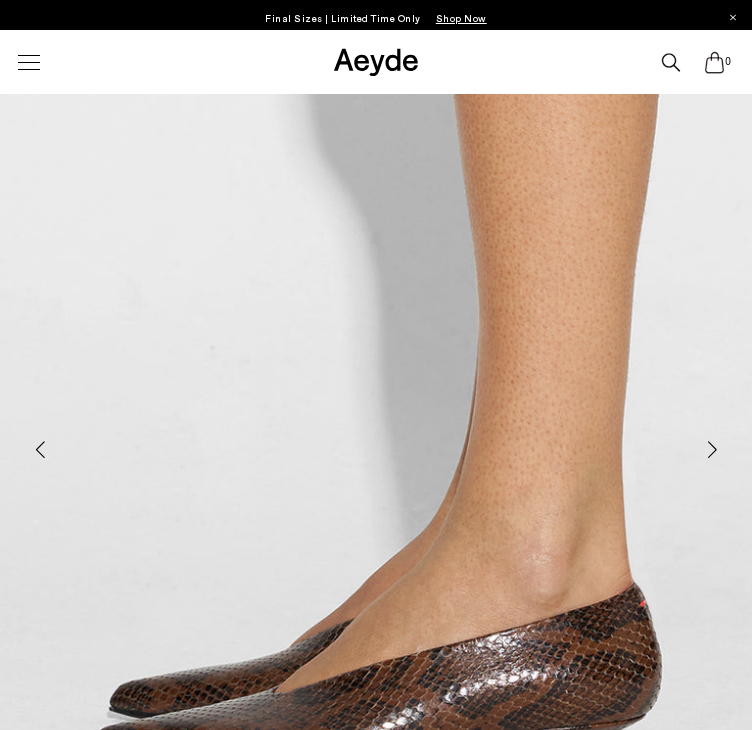 scroll, scrollTop: 200, scrollLeft: 0, axis: vertical 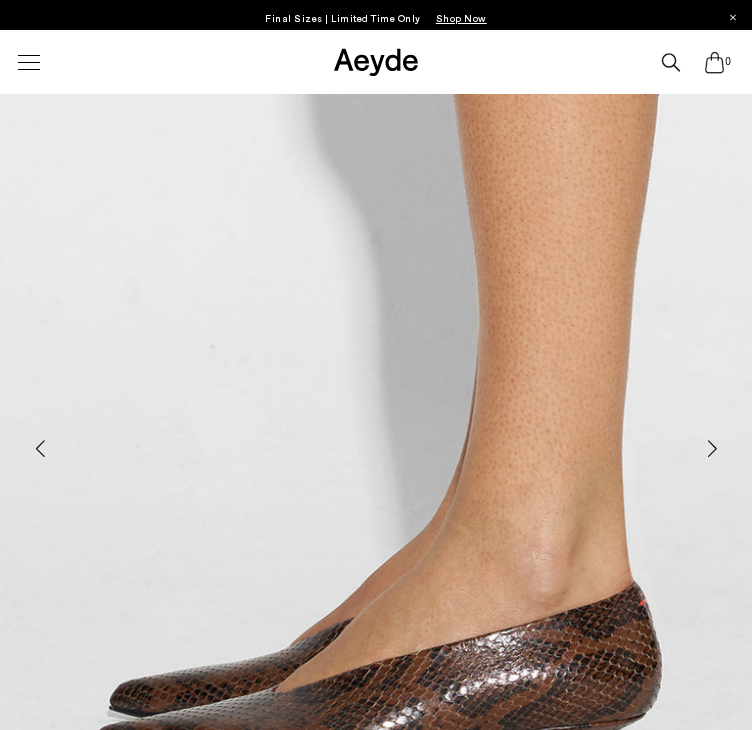 click on "Additional Information" at bounding box center (81, 1565) 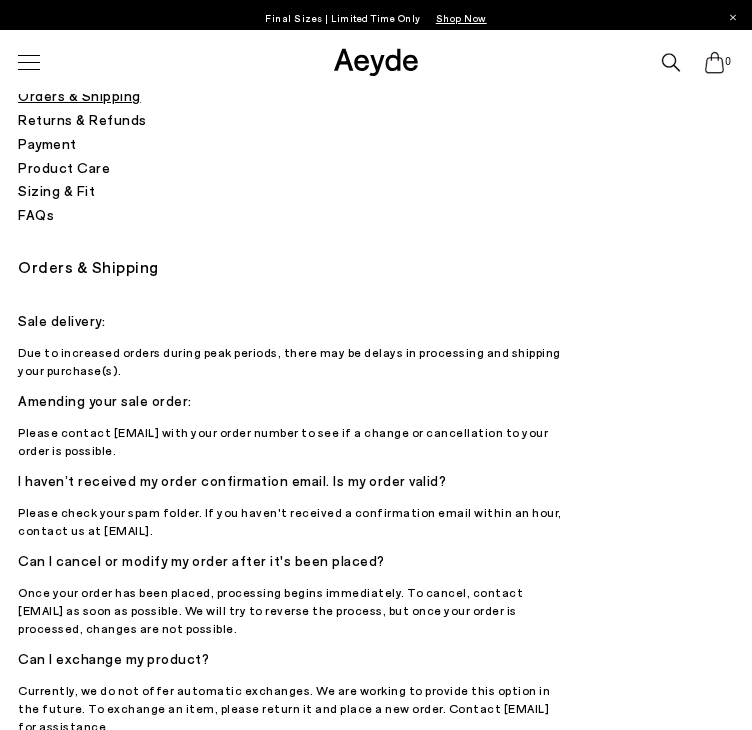 scroll, scrollTop: 0, scrollLeft: 0, axis: both 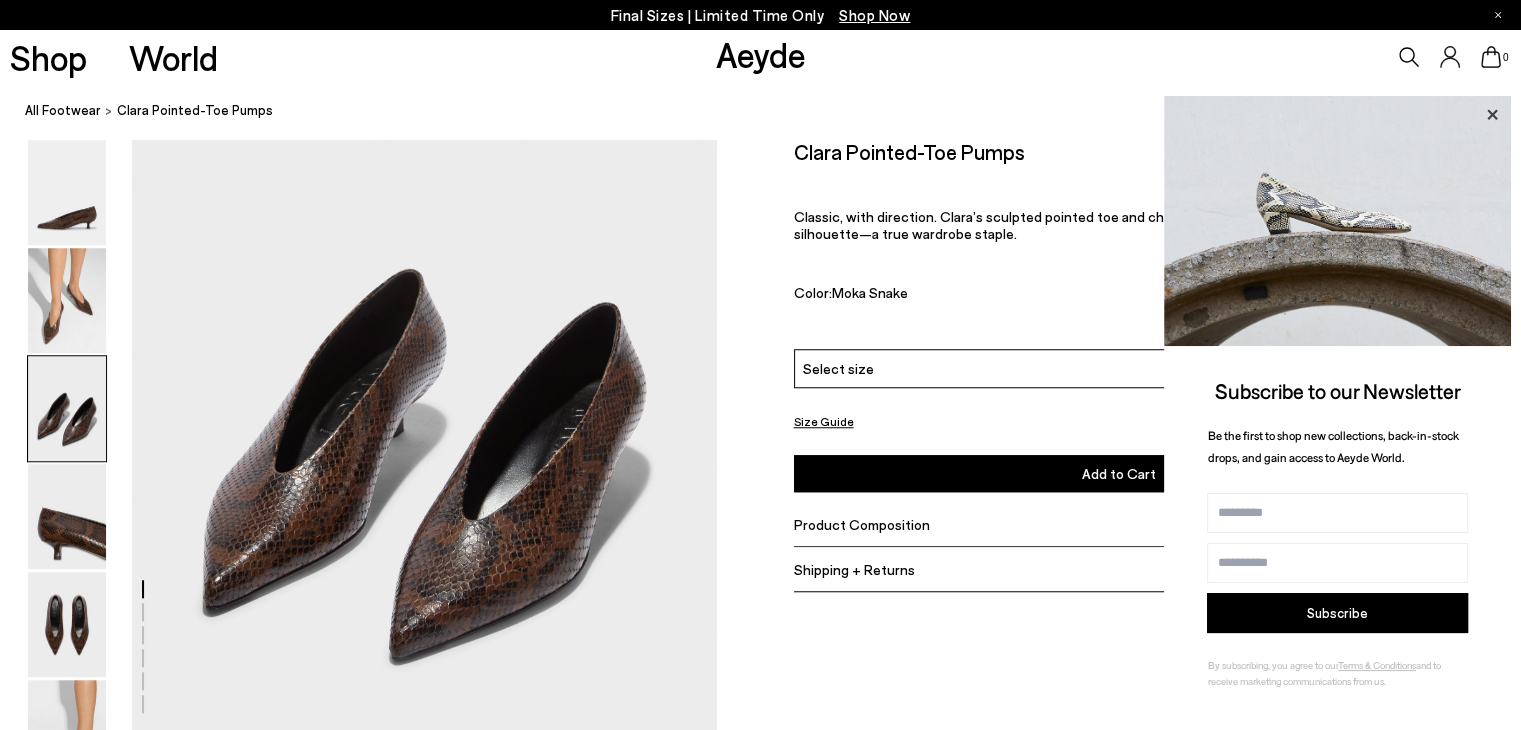 click 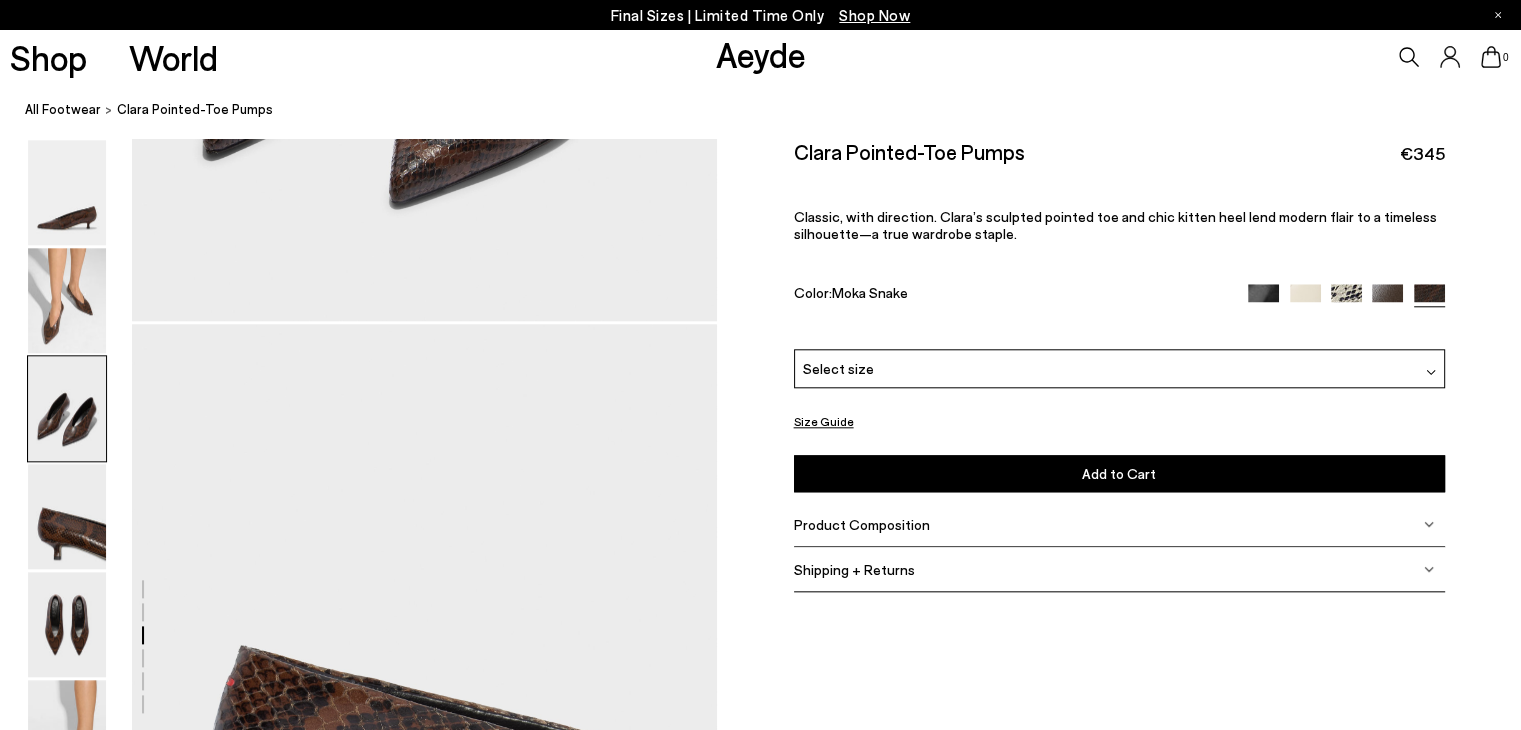 scroll, scrollTop: 1820, scrollLeft: 0, axis: vertical 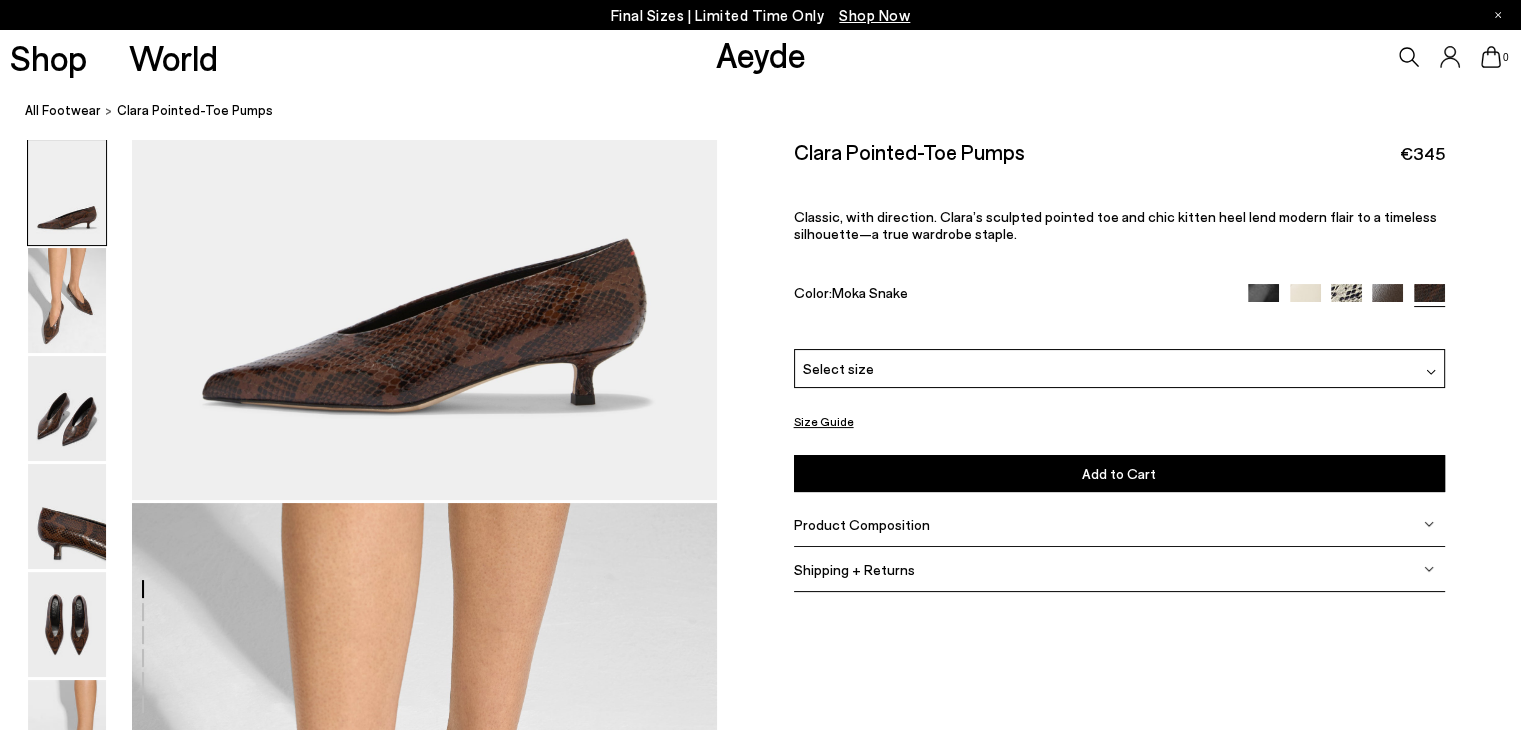 click on "Product Composition" at bounding box center (1119, 524) 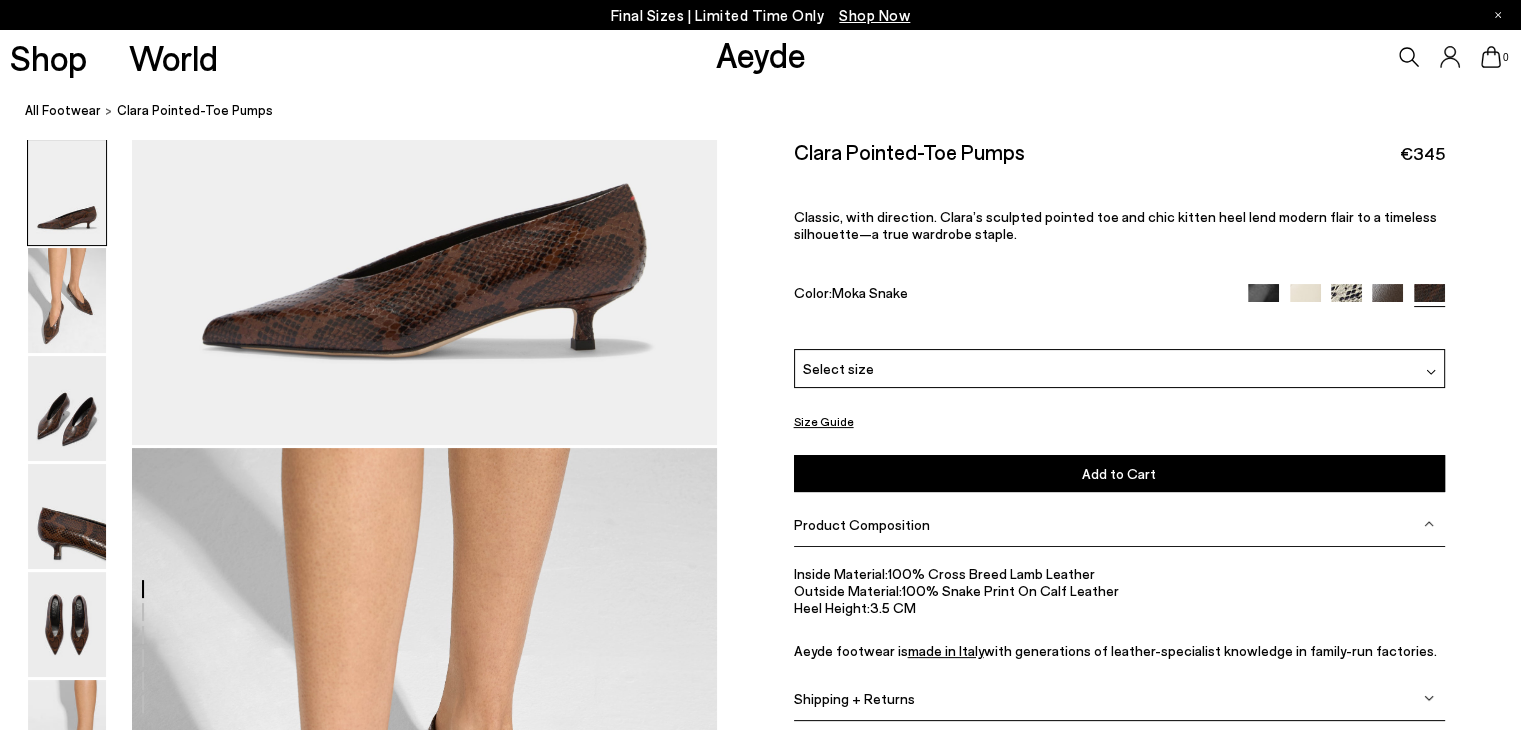 scroll, scrollTop: 330, scrollLeft: 0, axis: vertical 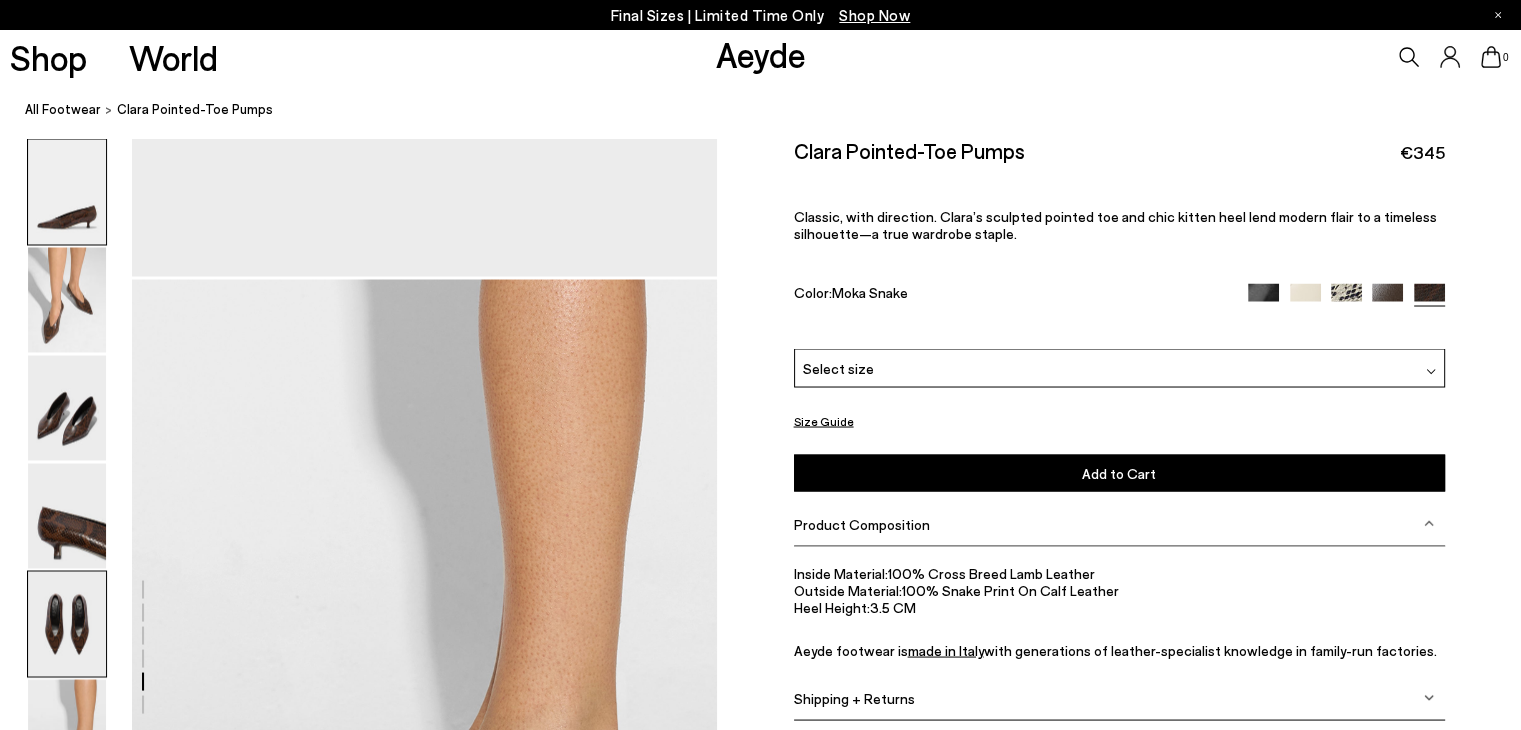 click at bounding box center (67, 192) 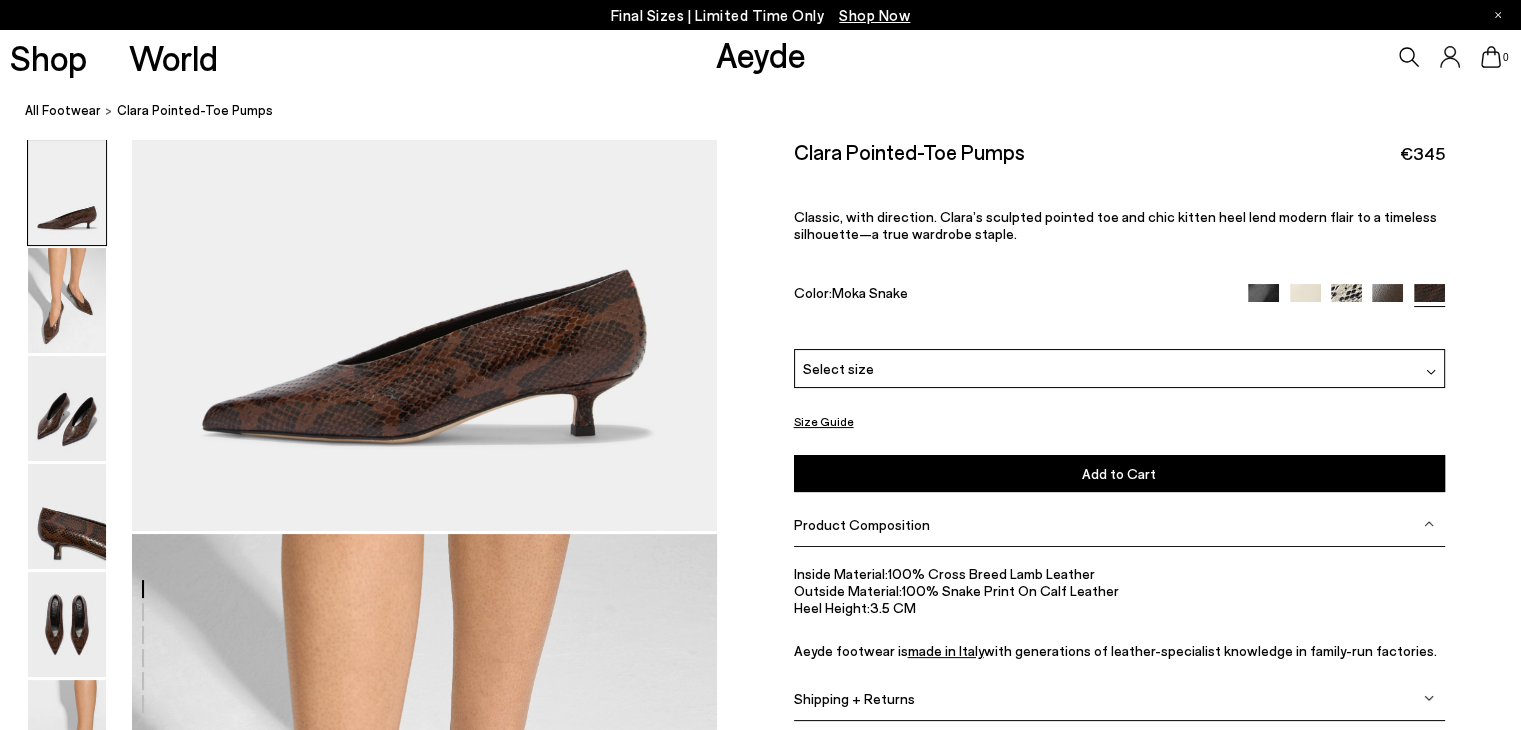 scroll, scrollTop: 0, scrollLeft: 0, axis: both 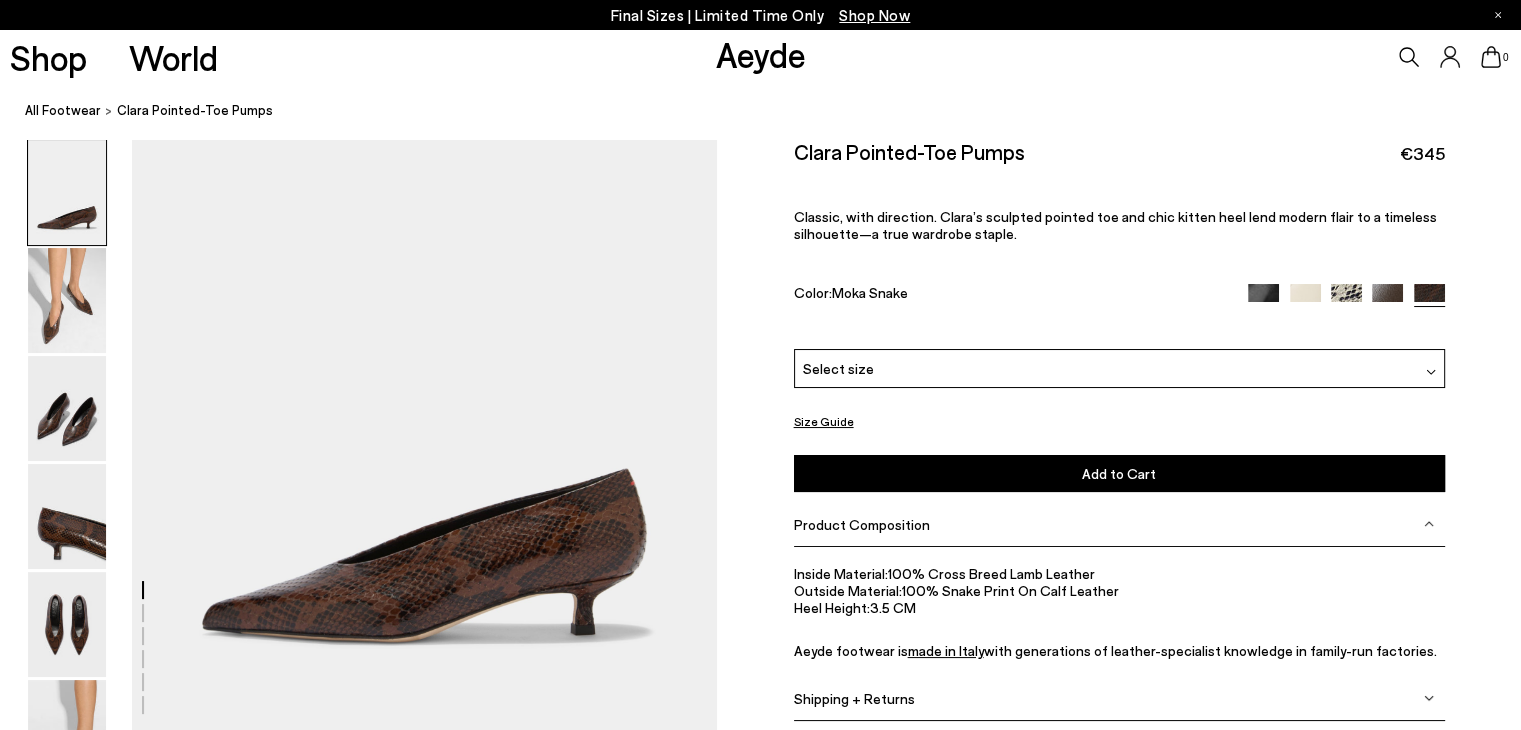 click at bounding box center (358, 2393) 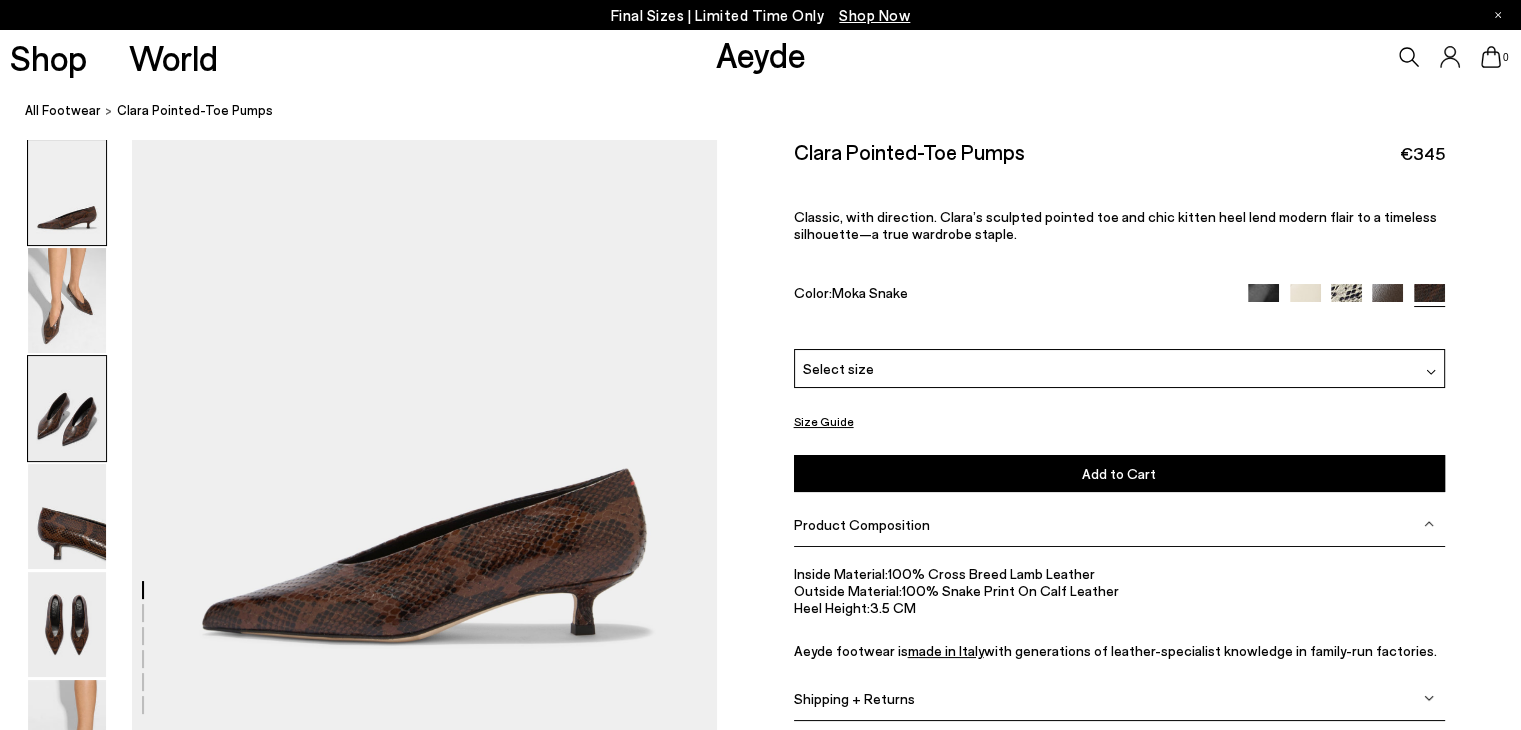 click at bounding box center (67, 408) 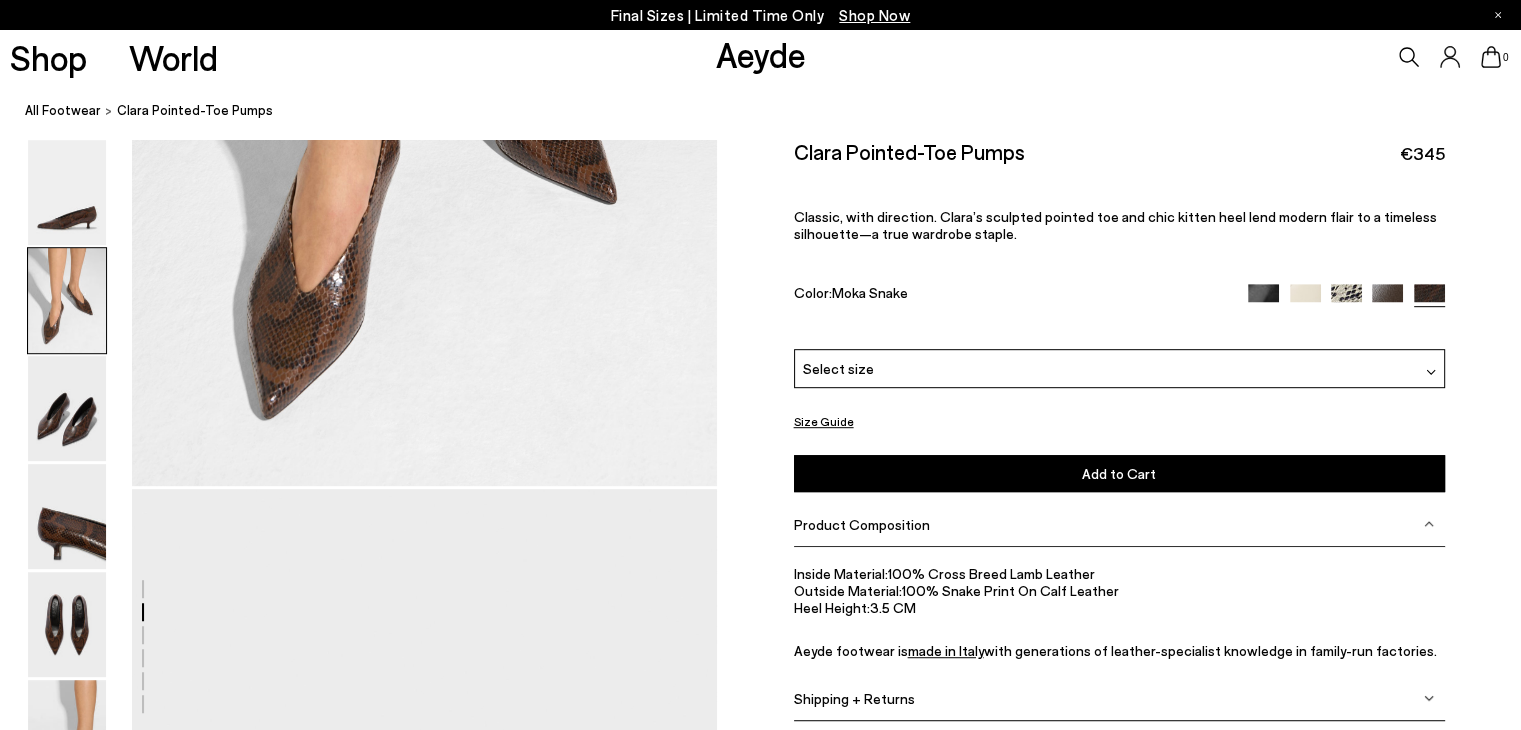 scroll, scrollTop: 1379, scrollLeft: 0, axis: vertical 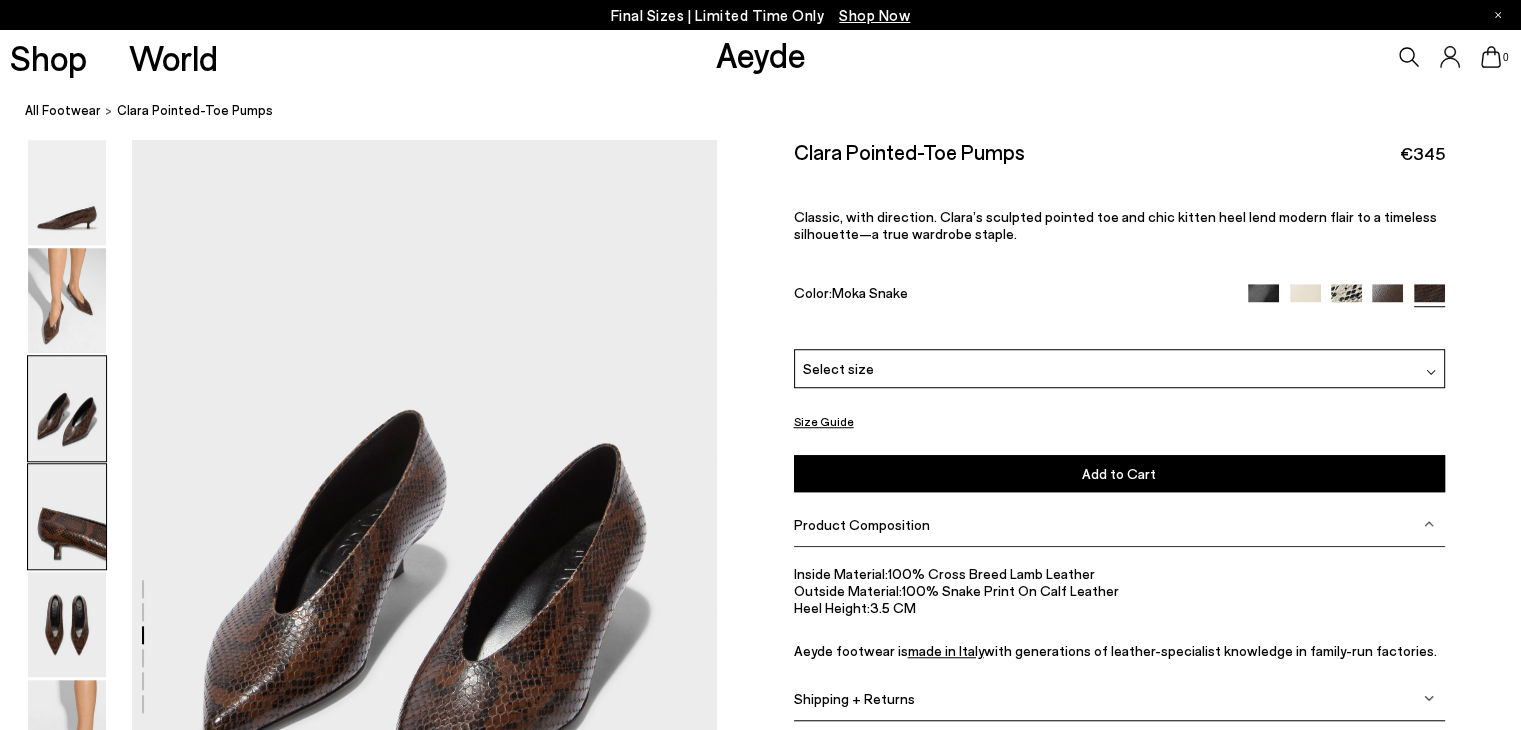 click at bounding box center [67, 516] 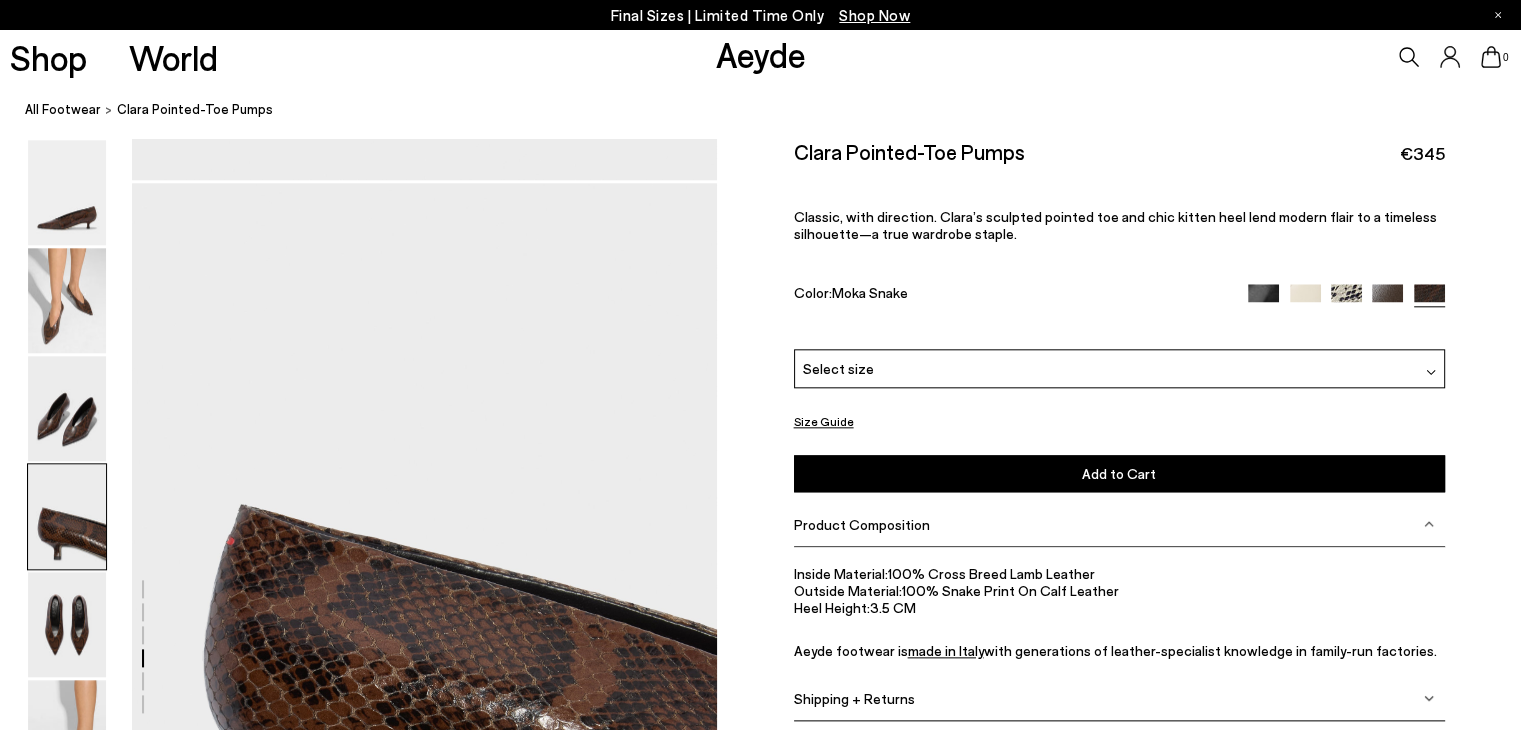 scroll, scrollTop: 2162, scrollLeft: 0, axis: vertical 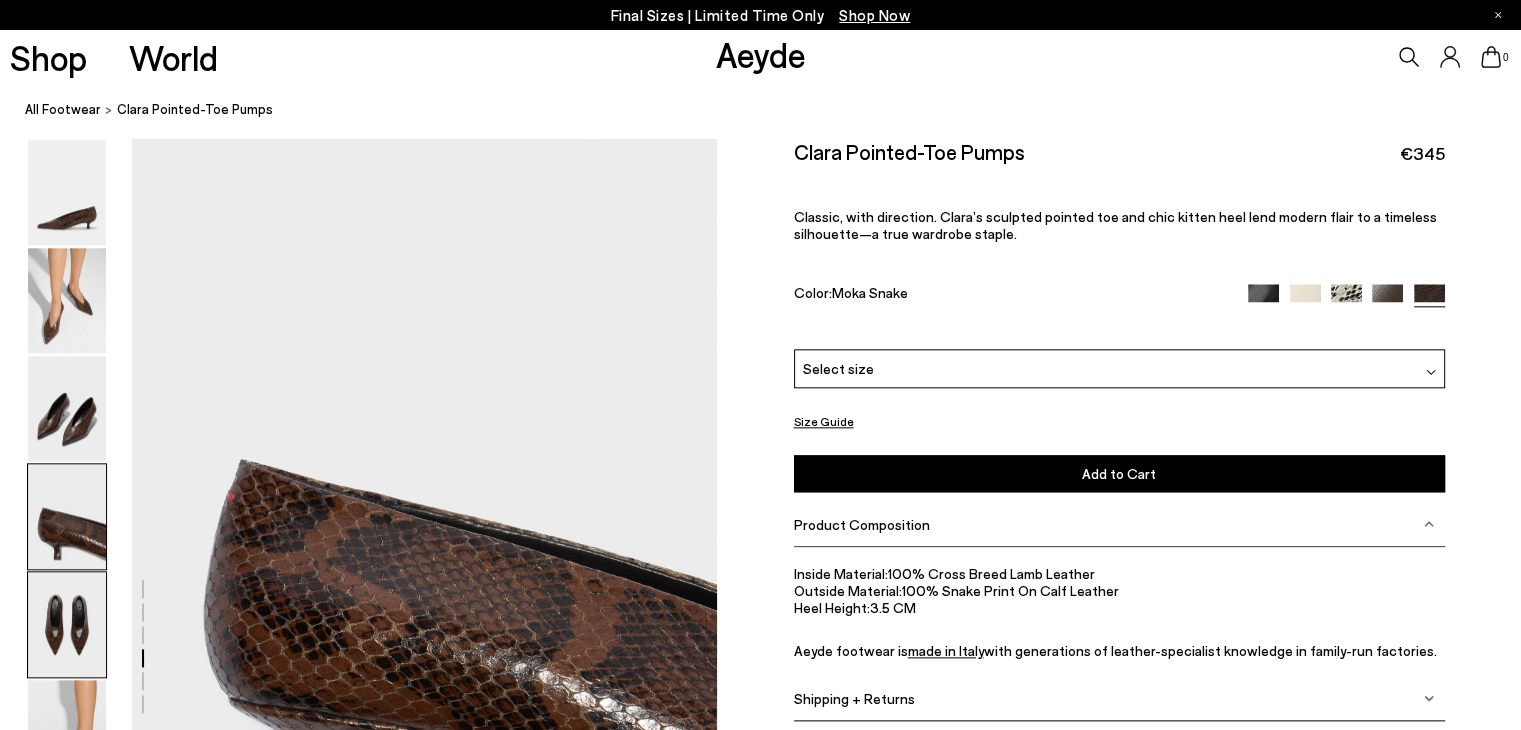 click at bounding box center [67, 624] 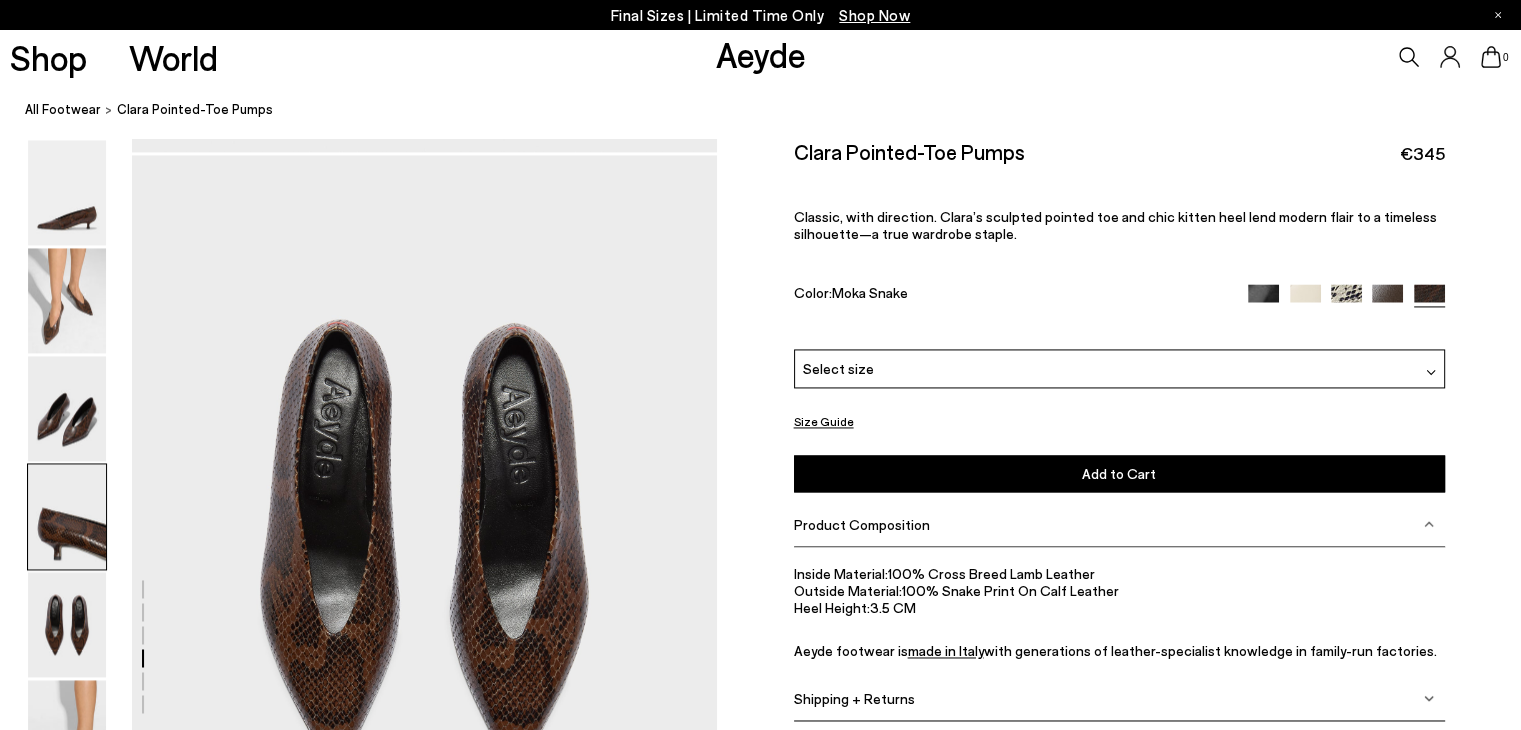 scroll, scrollTop: 2946, scrollLeft: 0, axis: vertical 